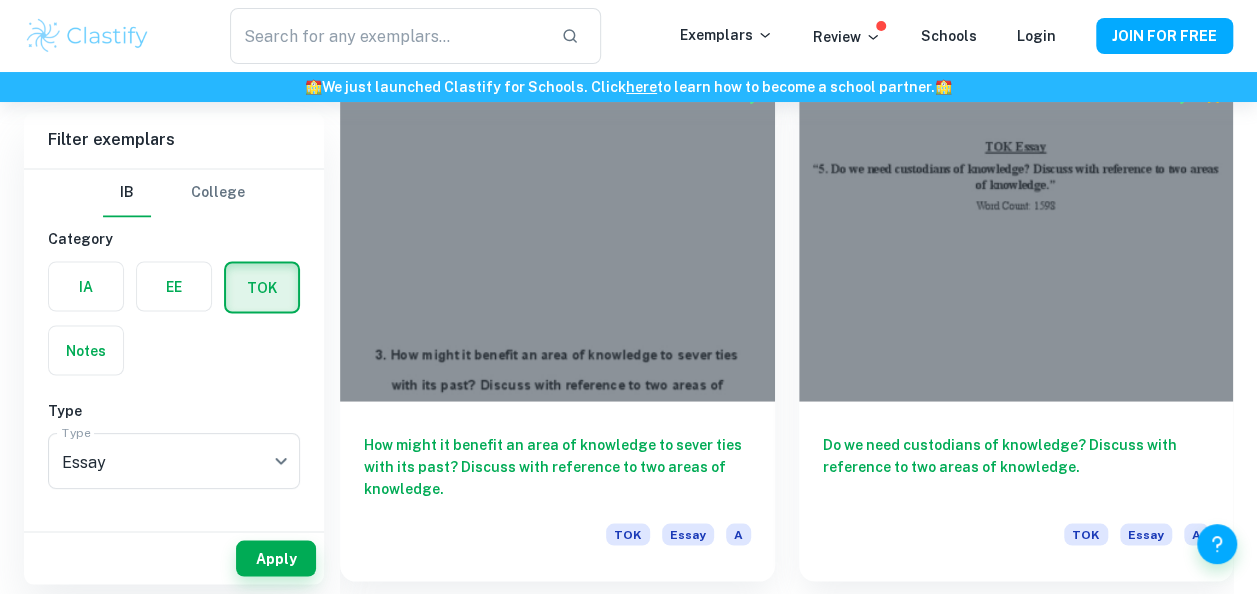 scroll, scrollTop: 1660, scrollLeft: 0, axis: vertical 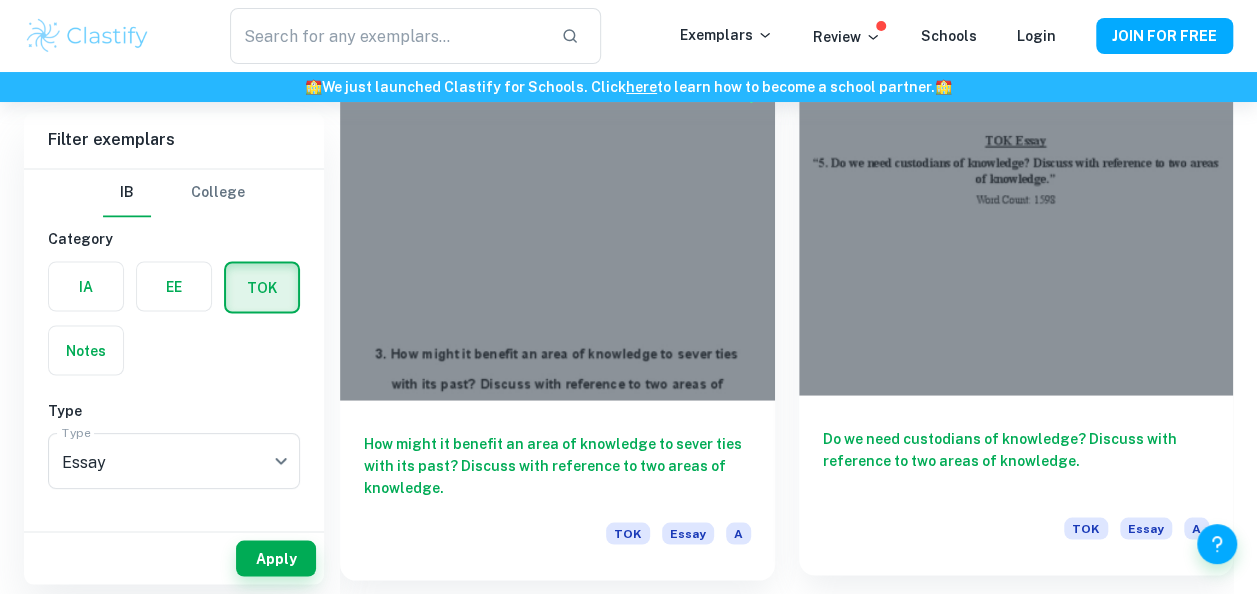 click on "Do we need custodians of knowledge? Discuss with reference to two areas  of knowledge." at bounding box center (1016, 460) 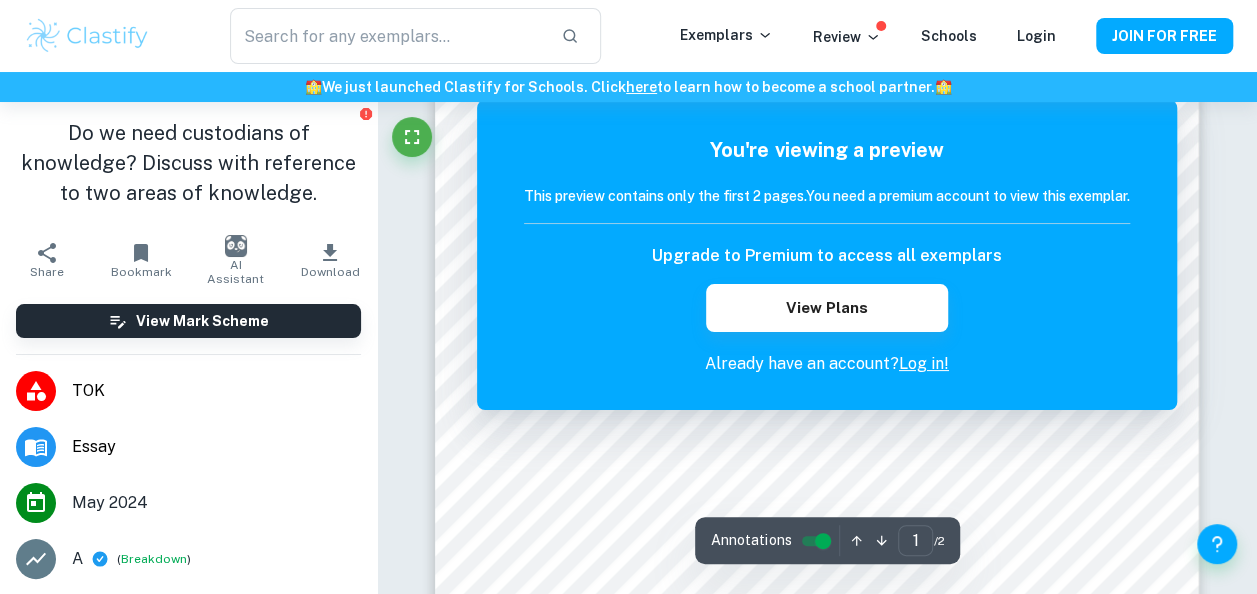 scroll, scrollTop: 195, scrollLeft: 0, axis: vertical 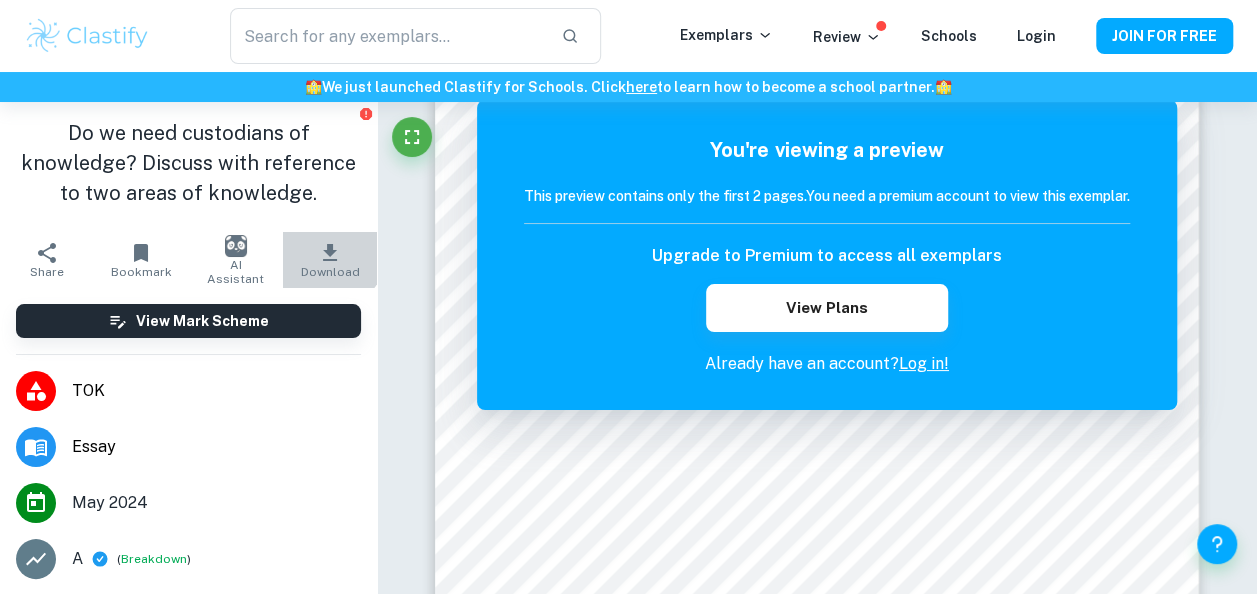 click 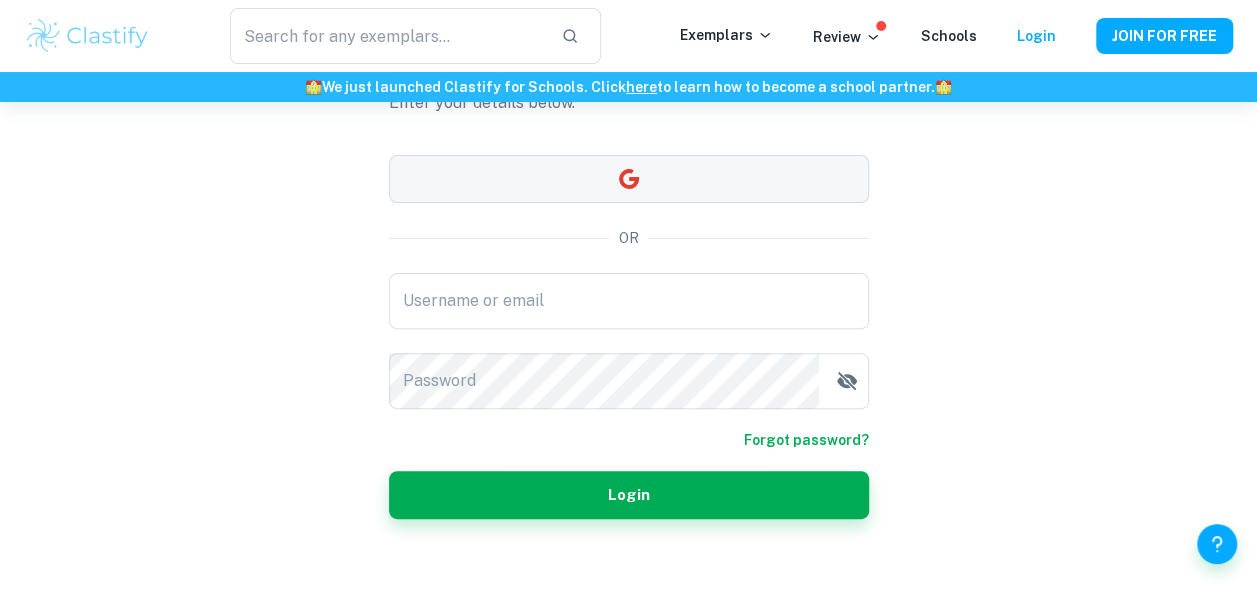 scroll, scrollTop: 150, scrollLeft: 0, axis: vertical 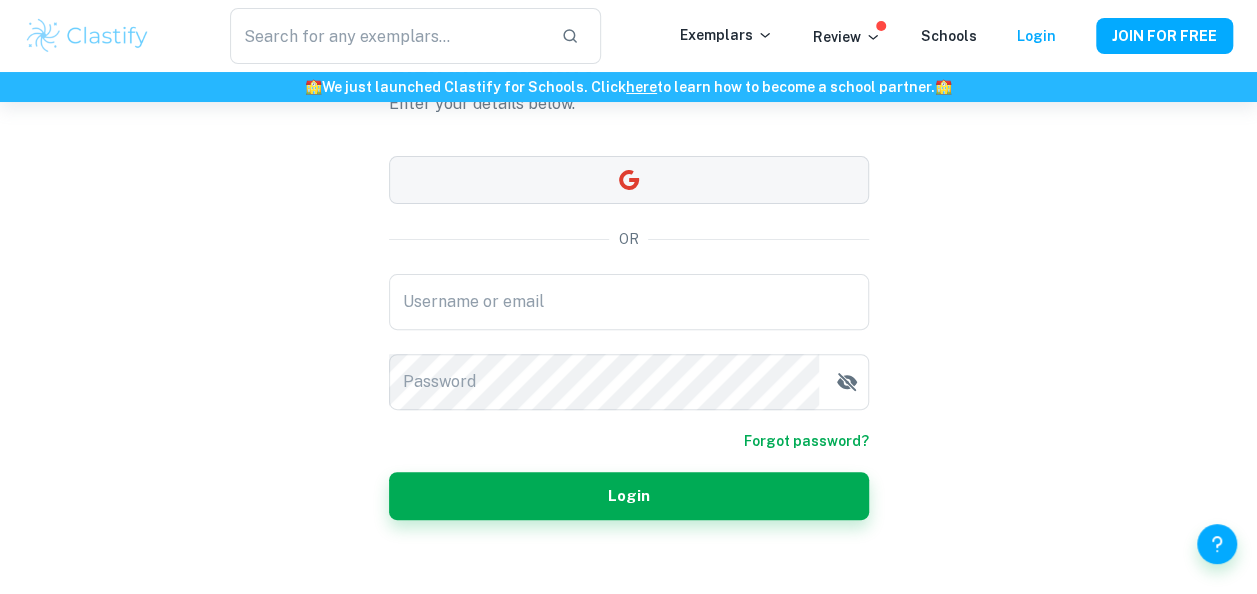 click at bounding box center [629, 180] 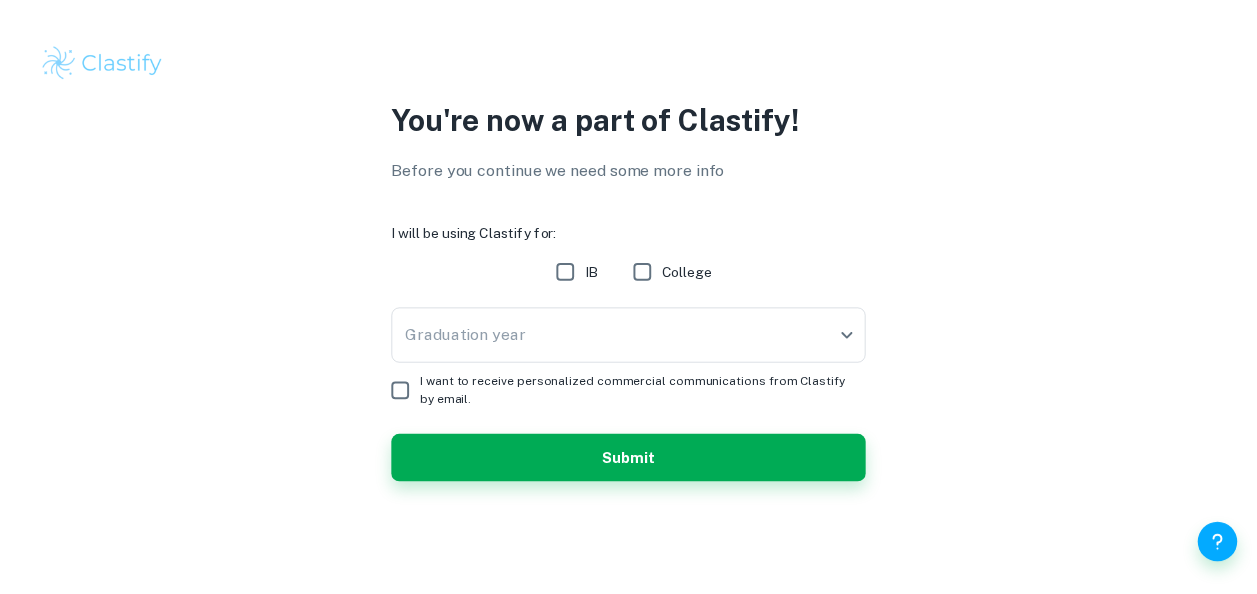 scroll, scrollTop: 0, scrollLeft: 0, axis: both 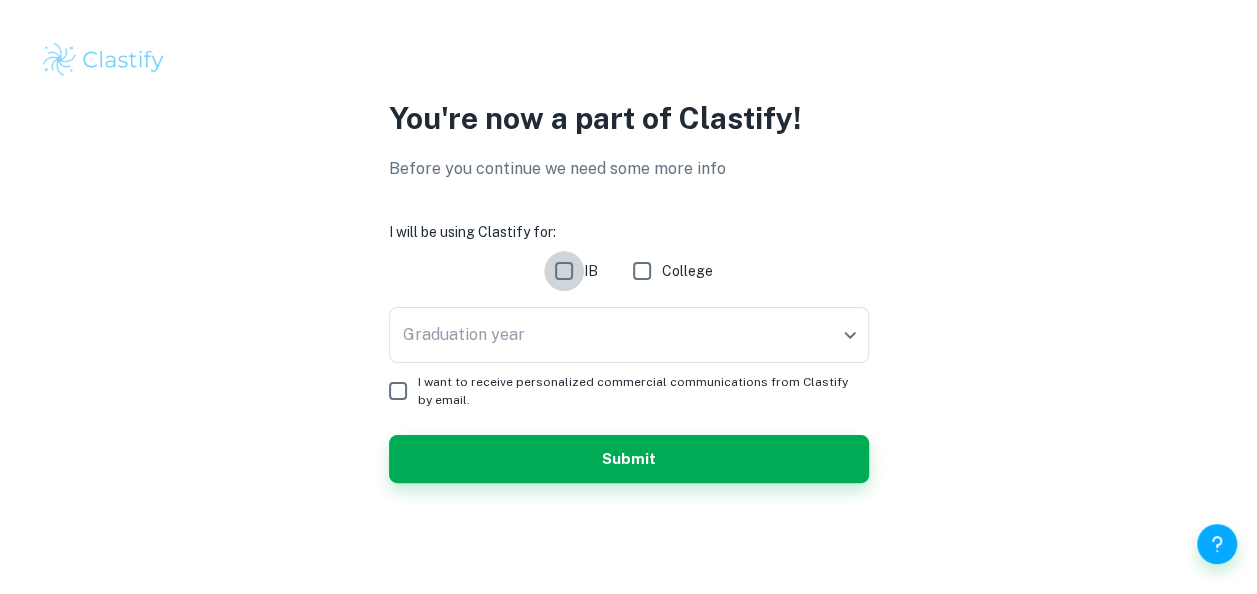 click on "IB" at bounding box center [564, 271] 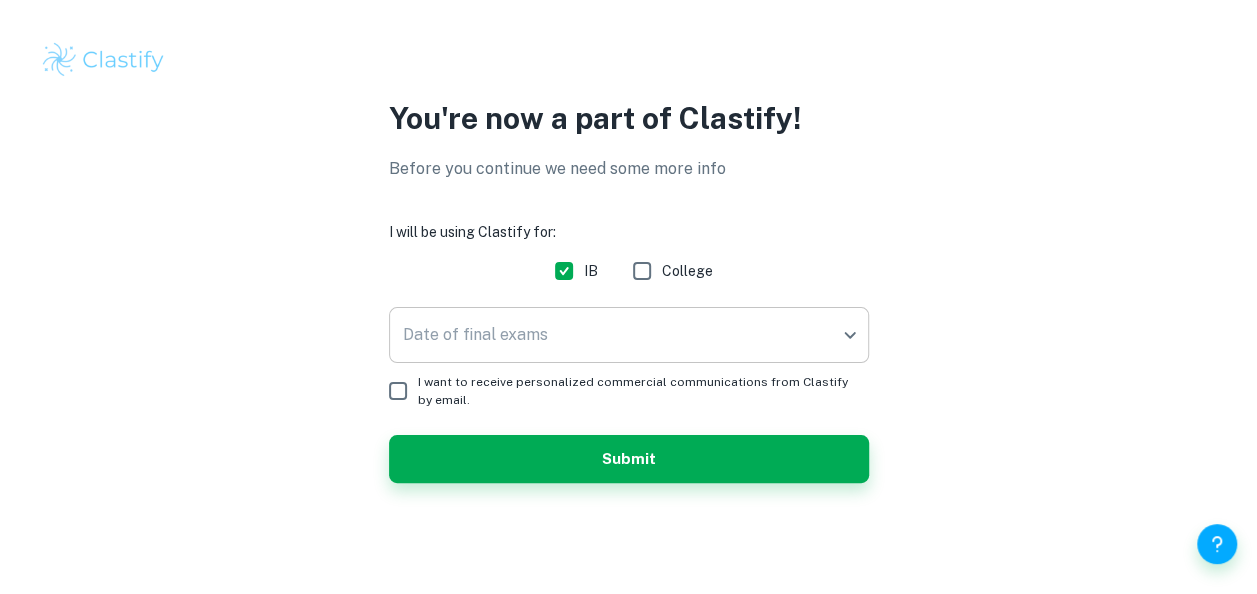 click on "We value your privacy We use cookies to enhance your browsing experience, serve personalised ads or content, and analyse our traffic. By clicking "Accept All", you consent to our use of cookies.   Cookie Policy Customise   Reject All   Accept All   Customise Consent Preferences   We use cookies to help you navigate efficiently and perform certain functions. You will find detailed information about all cookies under each consent category below. The cookies that are categorised as "Necessary" are stored on your browser as they are essential for enabling the basic functionalities of the site. ...  Show more For more information on how Google's third-party cookies operate and handle your data, see:   Google Privacy Policy Necessary Always Active Necessary cookies are required to enable the basic features of this site, such as providing secure log-in or adjusting your consent preferences. These cookies do not store any personally identifiable data. Functional Analytics Performance Advertisement Uncategorised" at bounding box center (628, 297) 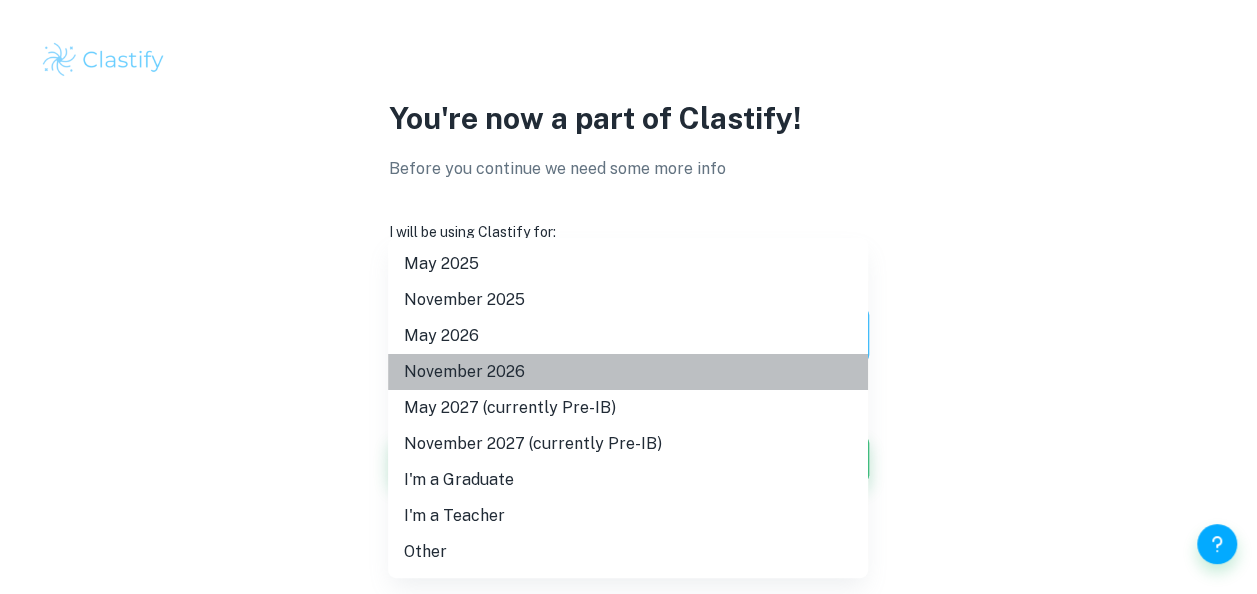 click on "November 2026" at bounding box center (628, 372) 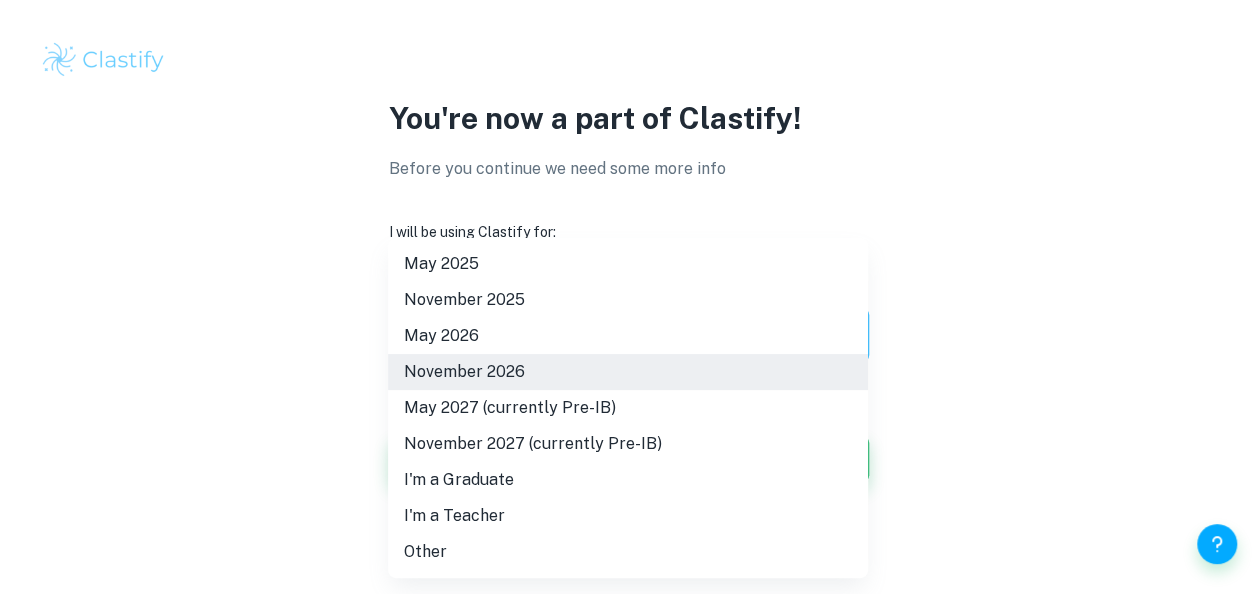click on "We value your privacy We use cookies to enhance your browsing experience, serve personalised ads or content, and analyse our traffic. By clicking "Accept All", you consent to our use of cookies.   Cookie Policy Customise   Reject All   Accept All   Customise Consent Preferences   We use cookies to help you navigate efficiently and perform certain functions. You will find detailed information about all cookies under each consent category below. The cookies that are categorised as "Necessary" are stored on your browser as they are essential for enabling the basic functionalities of the site. ...  Show more For more information on how Google's third-party cookies operate and handle your data, see:   Google Privacy Policy Necessary Always Active Necessary cookies are required to enable the basic features of this site, such as providing secure log-in or adjusting your consent preferences. These cookies do not store any personally identifiable data. Functional Analytics Performance Advertisement Uncategorised" at bounding box center [628, 297] 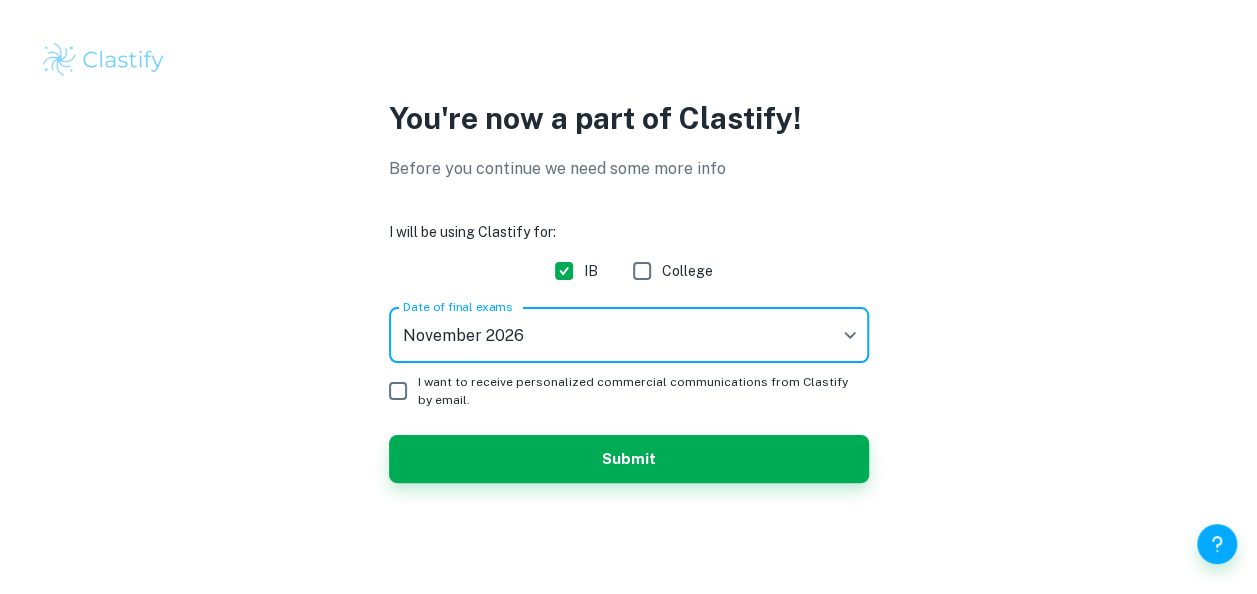scroll, scrollTop: 9, scrollLeft: 0, axis: vertical 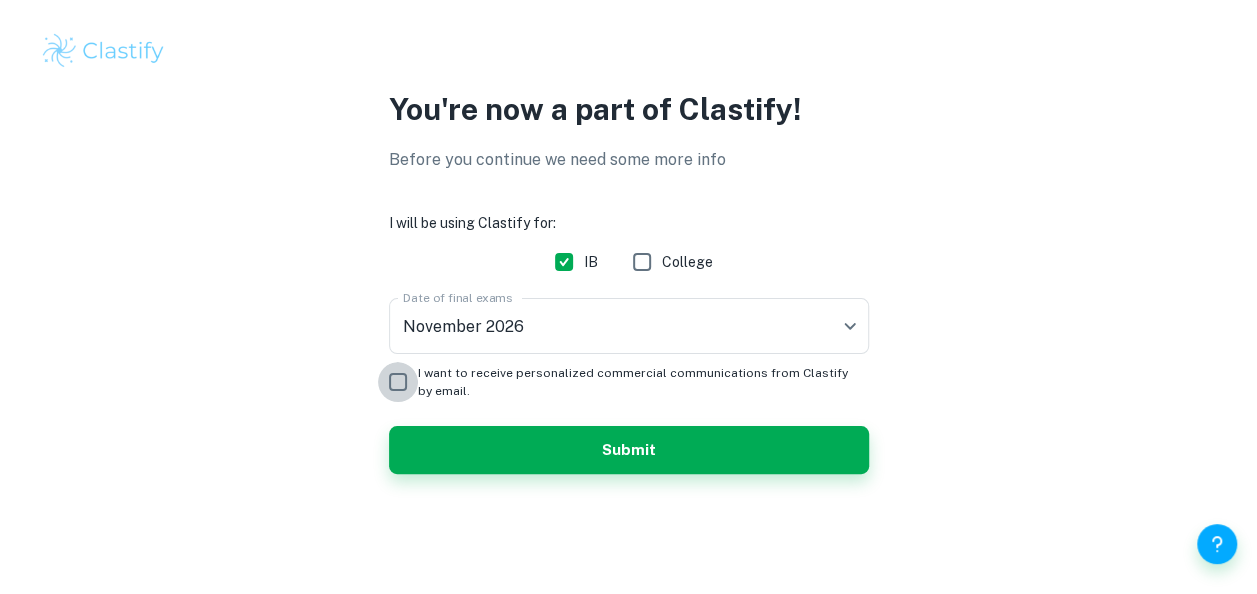click on "I want to receive personalized commercial communications from Clastify by email." at bounding box center (398, 382) 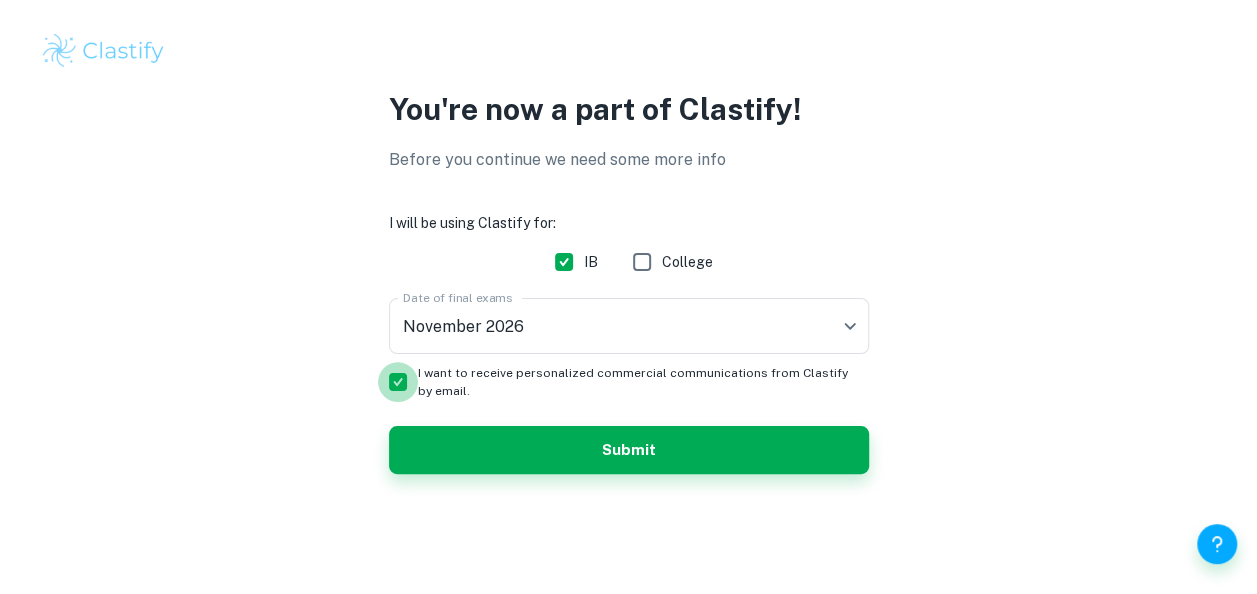 click on "I want to receive personalized commercial communications from Clastify by email." at bounding box center (398, 382) 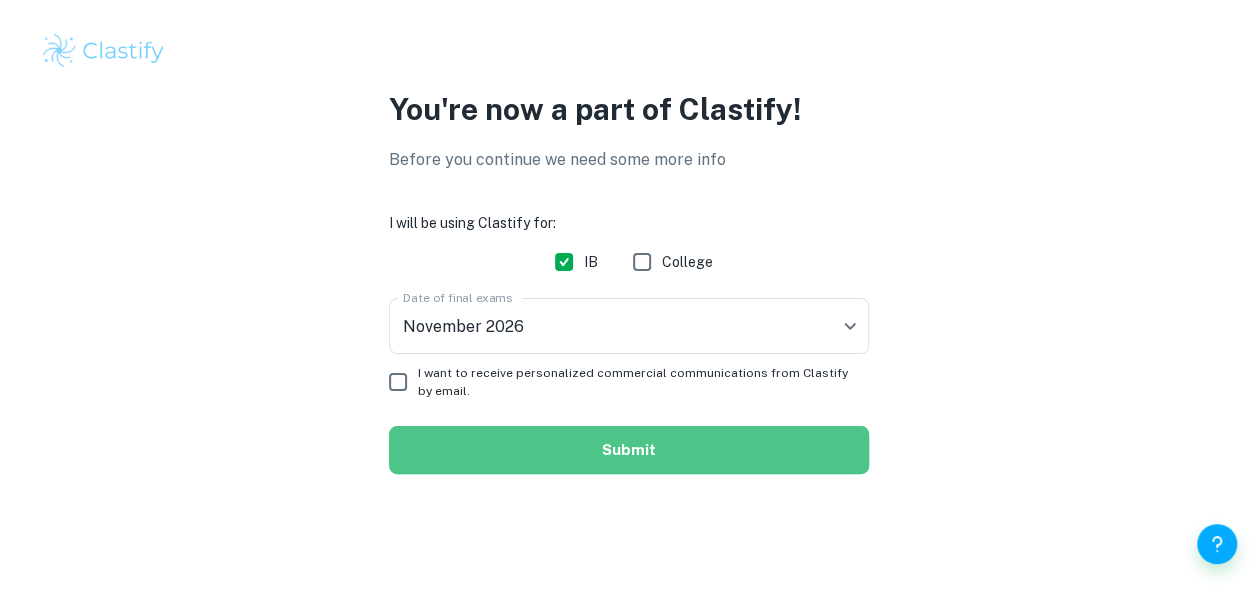 click on "Submit" at bounding box center (629, 450) 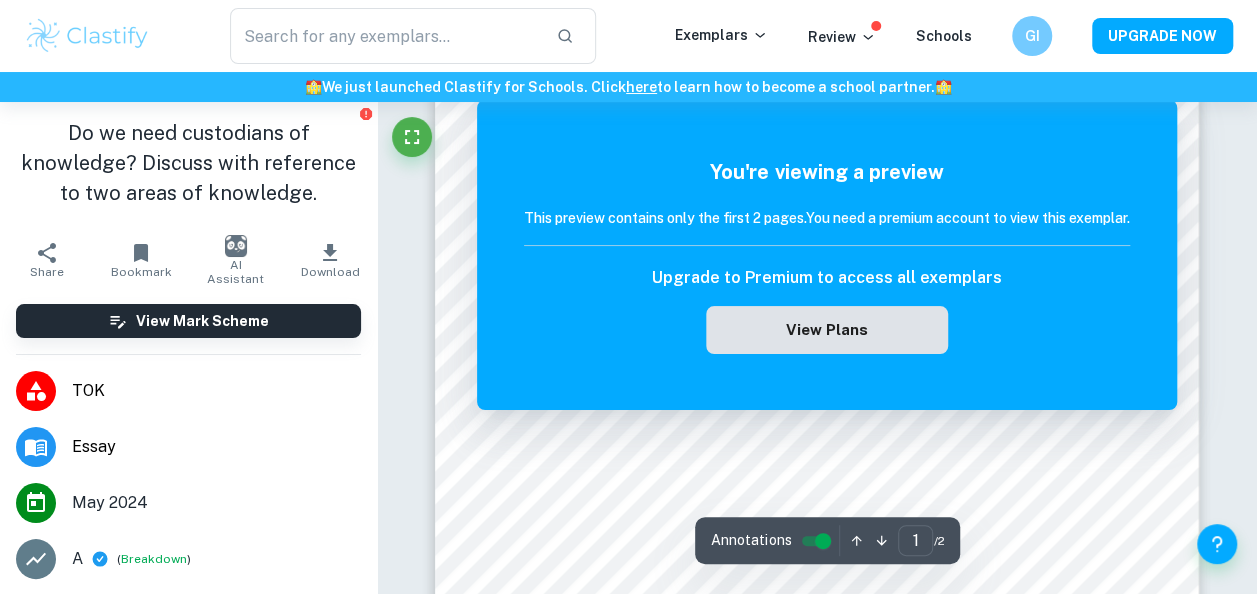 scroll, scrollTop: 0, scrollLeft: 0, axis: both 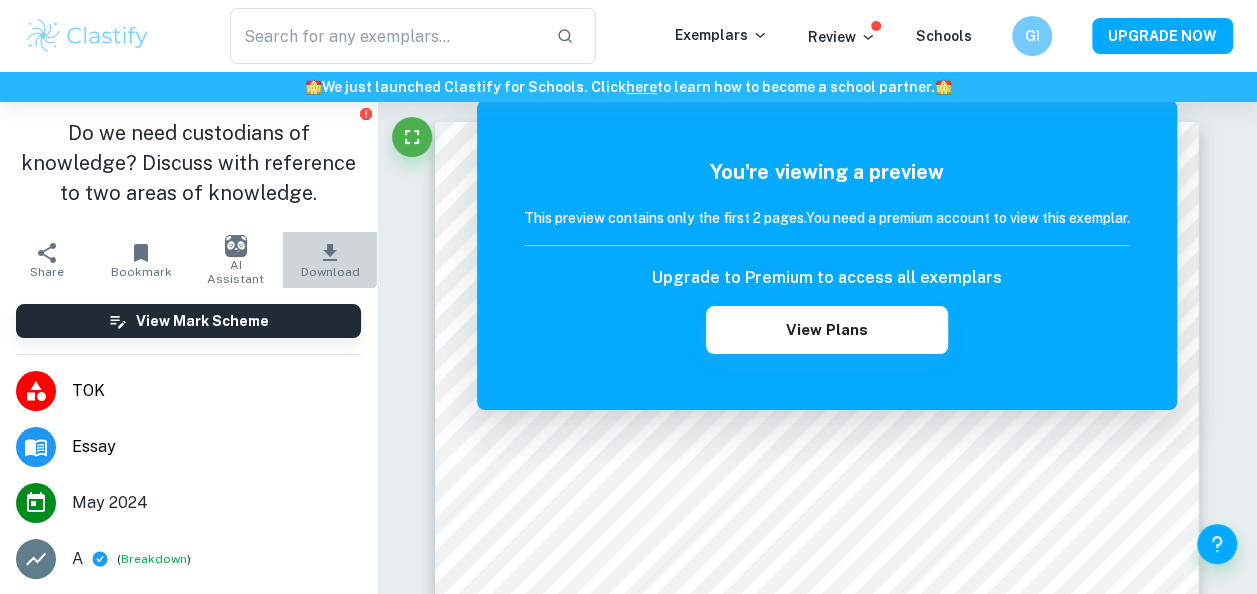 click 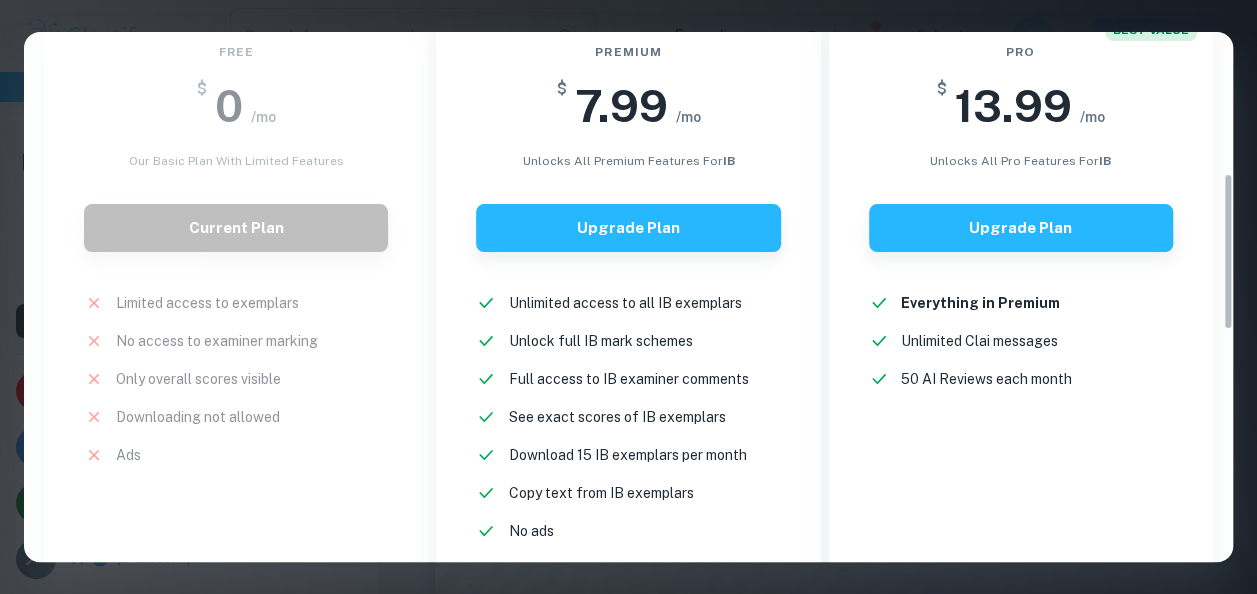 scroll, scrollTop: 475, scrollLeft: 0, axis: vertical 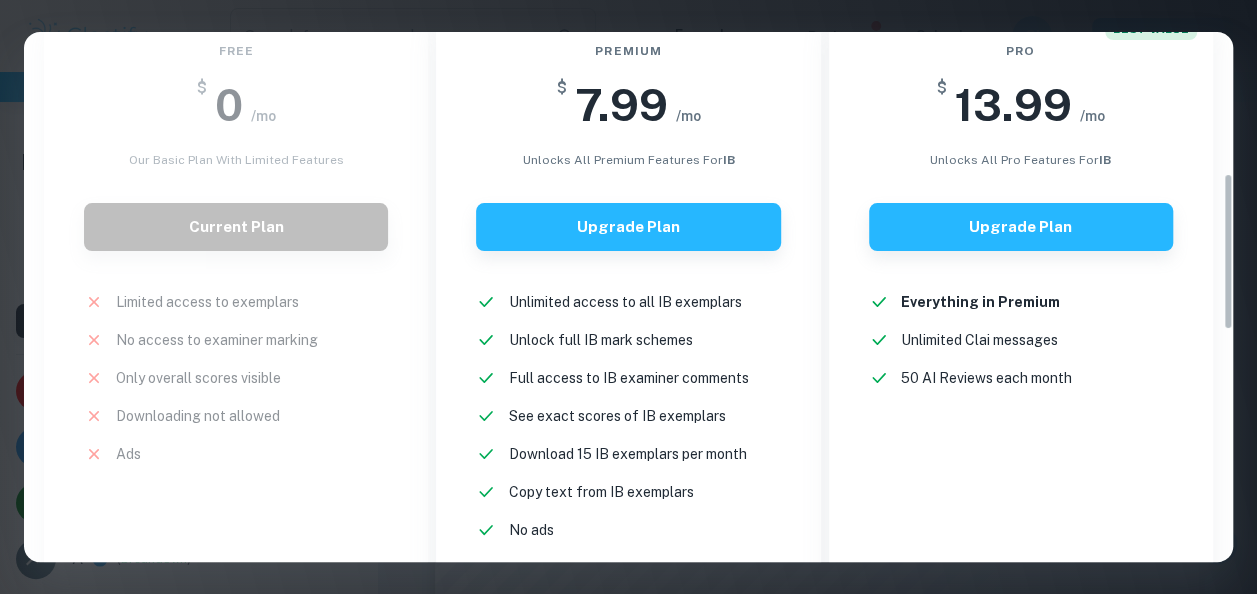 click on "Free $ 0 /mo Our basic plan with limited features Current Plan Limited access to exemplars New! No access to examiner marking New! Only overall scores visible New! Downloading not allowed New! Ads New!" at bounding box center [232, 307] 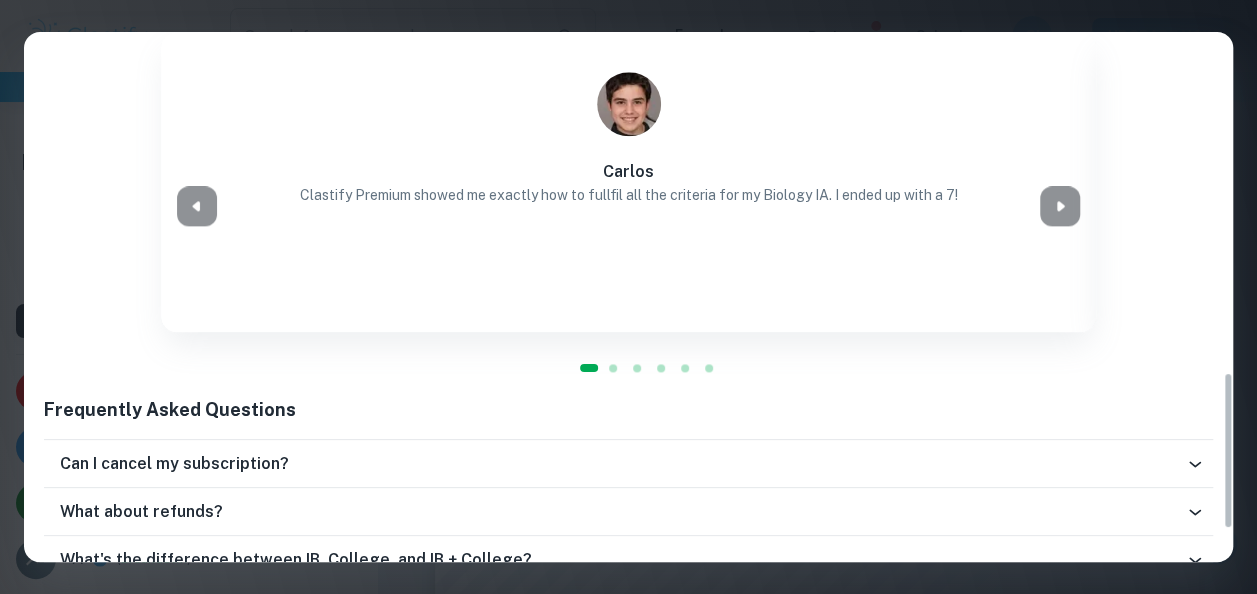 scroll, scrollTop: 1141, scrollLeft: 0, axis: vertical 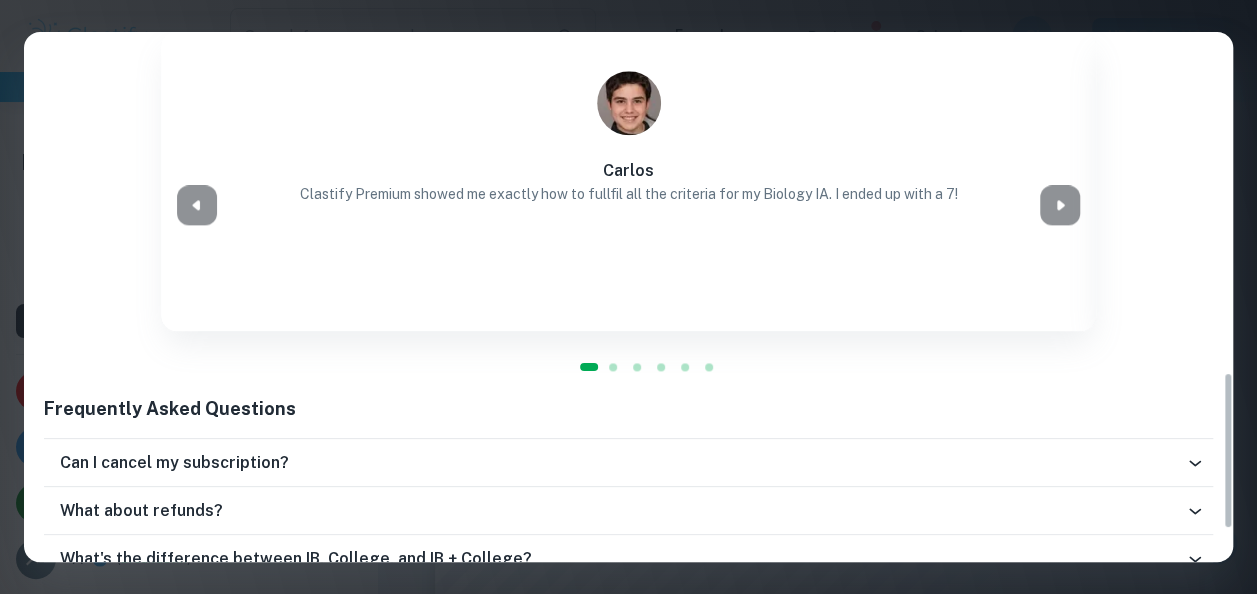 click on "Easily Ace Your IB Coursework & Crush College Essays with  Clastify Premium The quality of your education determines the success of your future. For a fraction of the cost of a tutor or prep course, you gain access to the same strategies and insights that have helped countless students ace their IB coursework and college applications. It's a small investment, with a potentially life-changing return. Moderated by ex-admission officers and official IB examiners with 10+ years of experience IB COLLEGE IB + COLLEGE Monthly Semi-Annual Annual Save  40% Free $ 0 /mo Our basic plan with limited features Current Plan Limited access to exemplars New! No access to examiner marking New! Only overall scores visible New! Downloading not allowed New! Ads New! Premium $ 7.99 /mo unlocks all premium features for  IB Upgrade Plan Unlimited access to all IB exemplars New! Unlock full IB mark schemes New! Full access to IB examiner comments New! See exact scores of IB exemplars New! Download 15 IB exemplars per month New! New!" at bounding box center (628, 297) 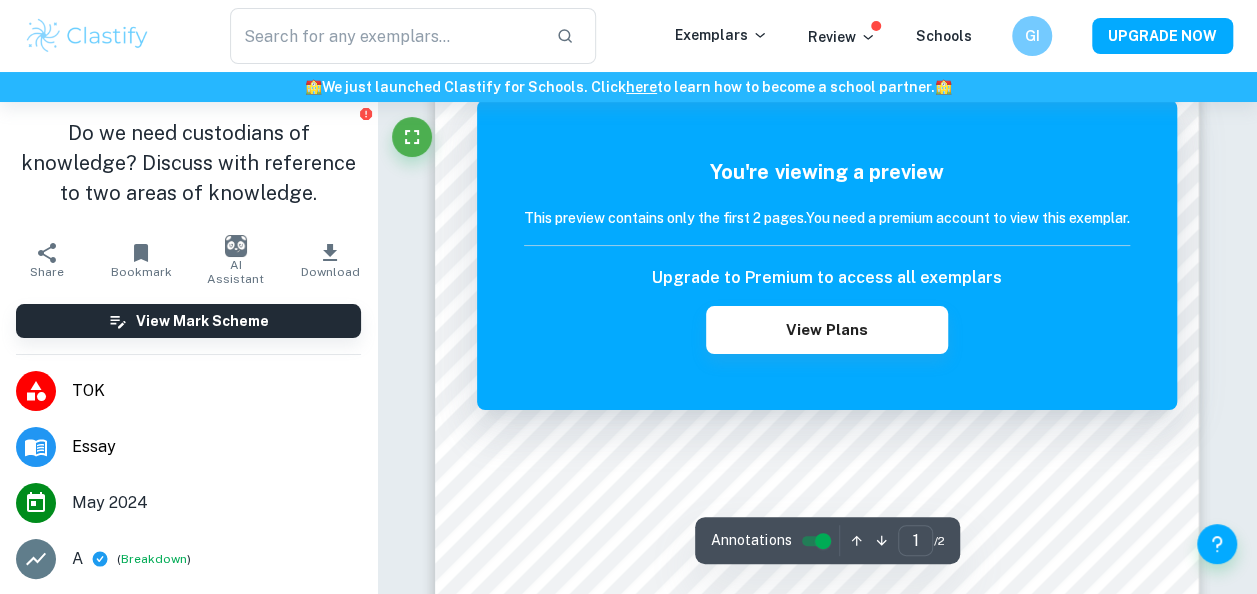 scroll, scrollTop: 154, scrollLeft: 0, axis: vertical 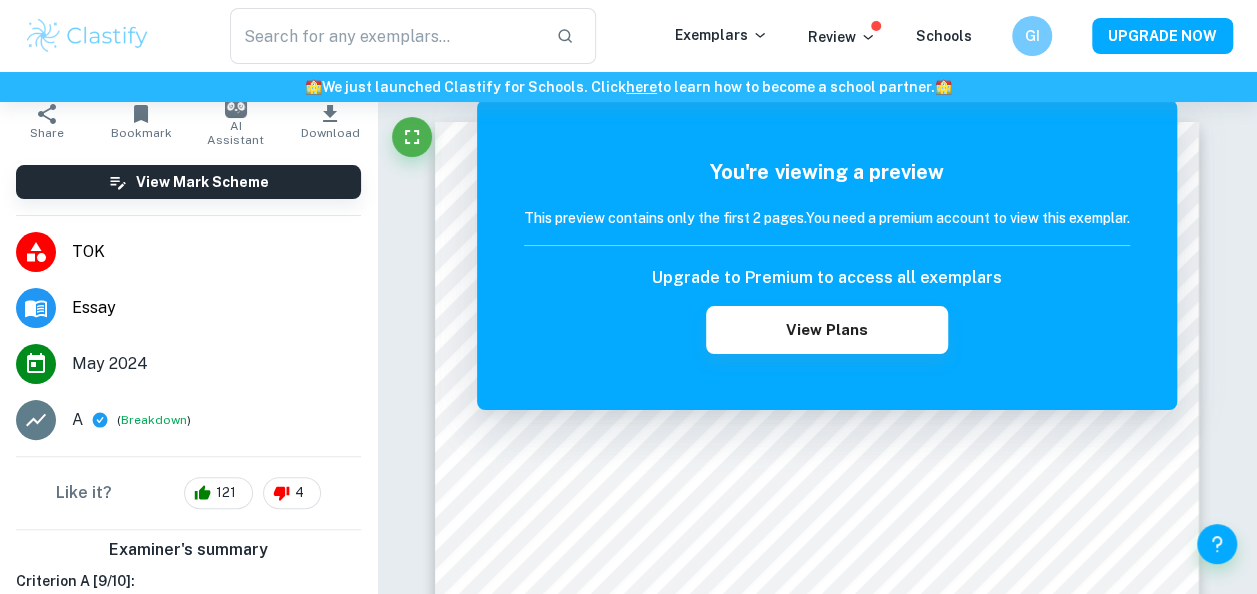 type 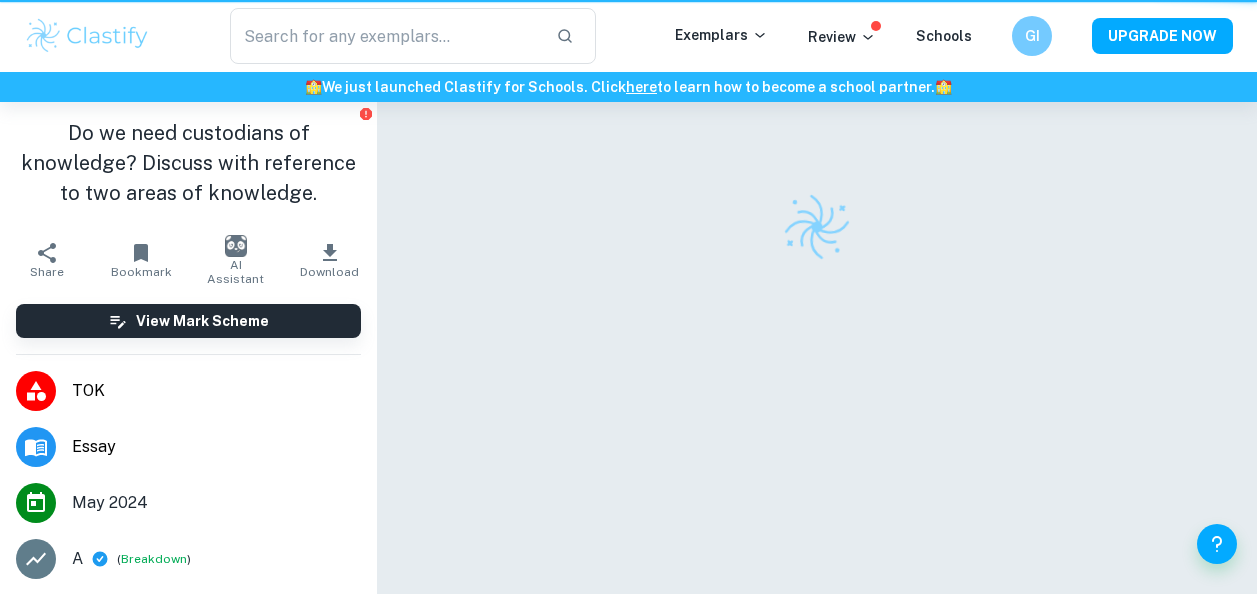 scroll, scrollTop: 0, scrollLeft: 0, axis: both 